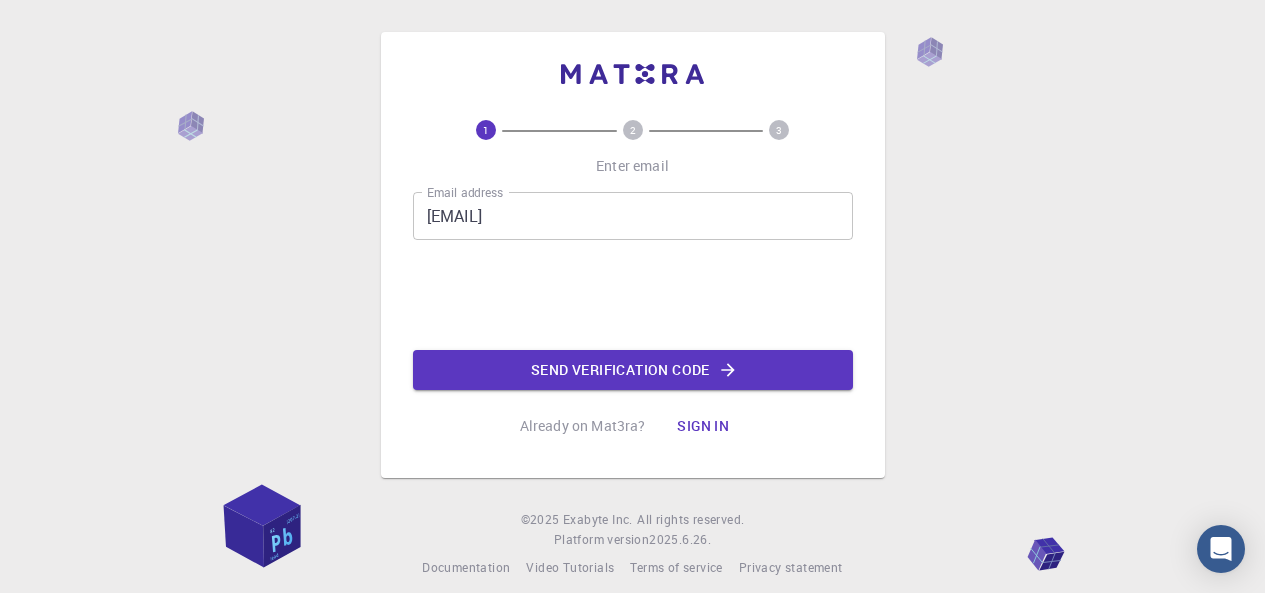 scroll, scrollTop: 0, scrollLeft: 0, axis: both 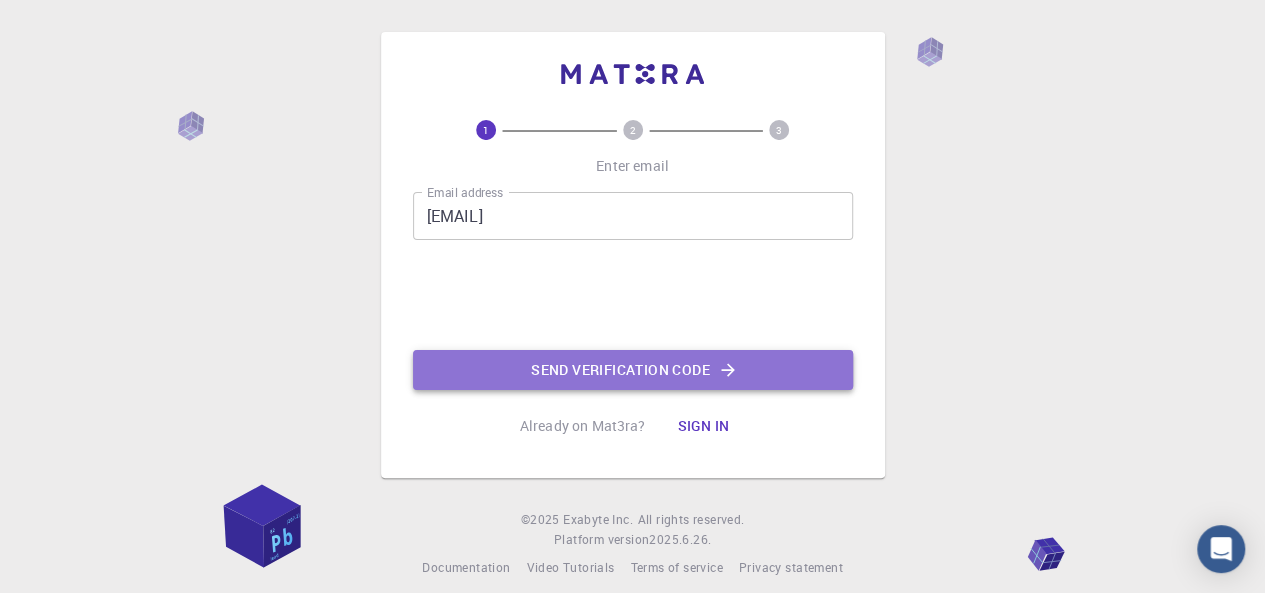 click on "Send verification code" 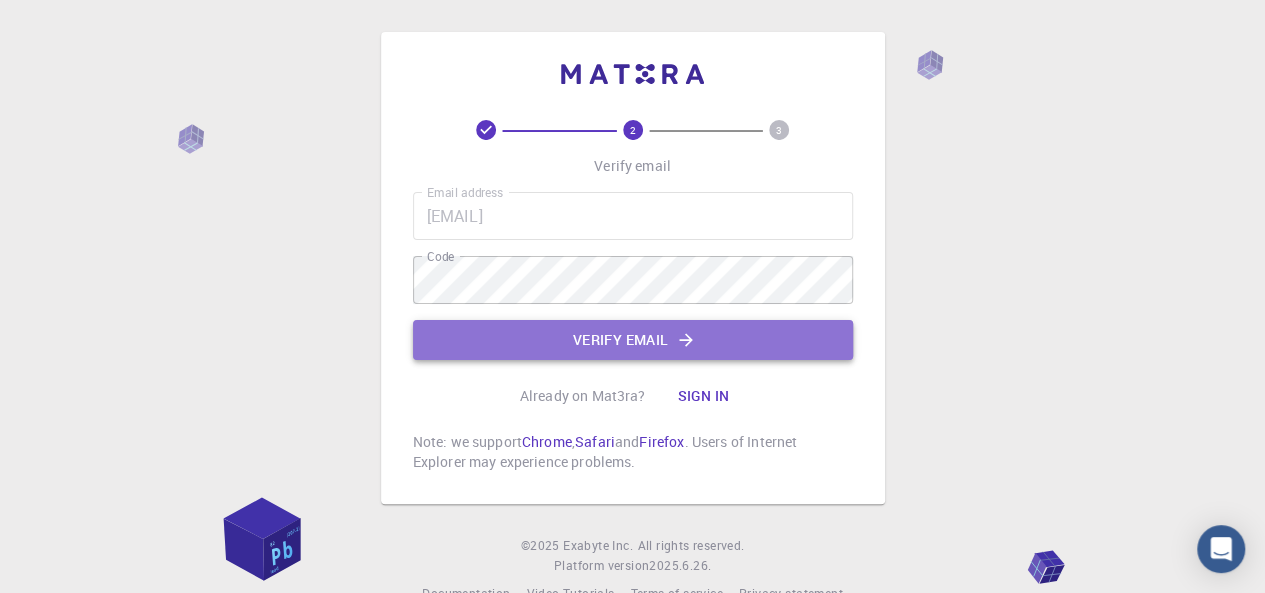 click on "Verify email" 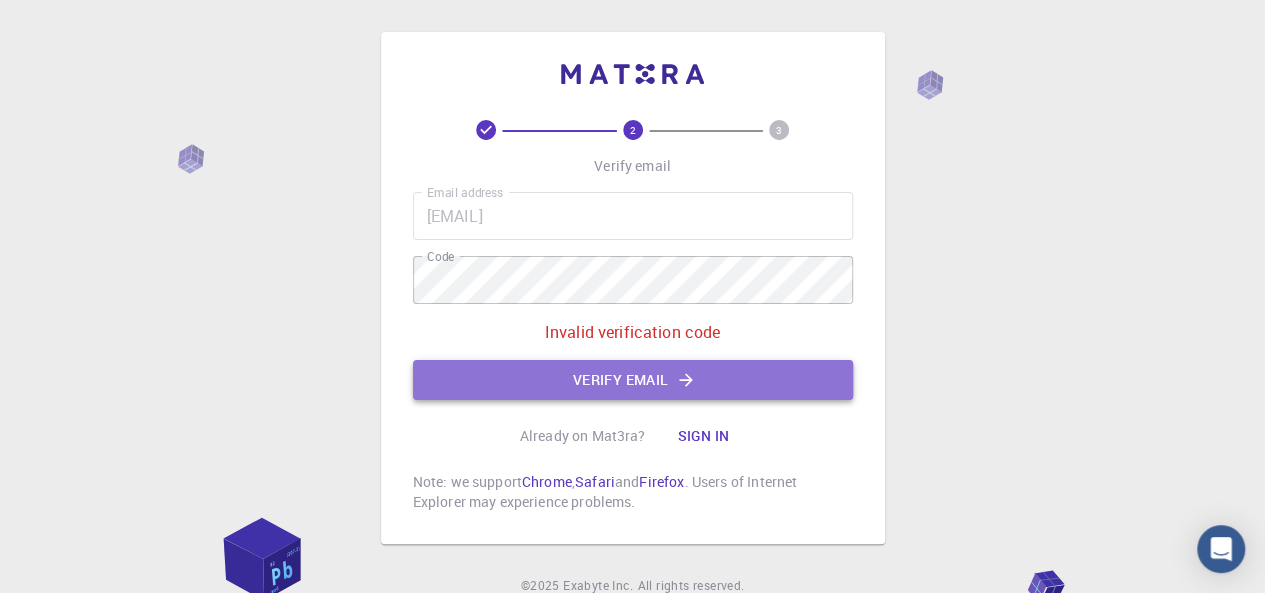 click 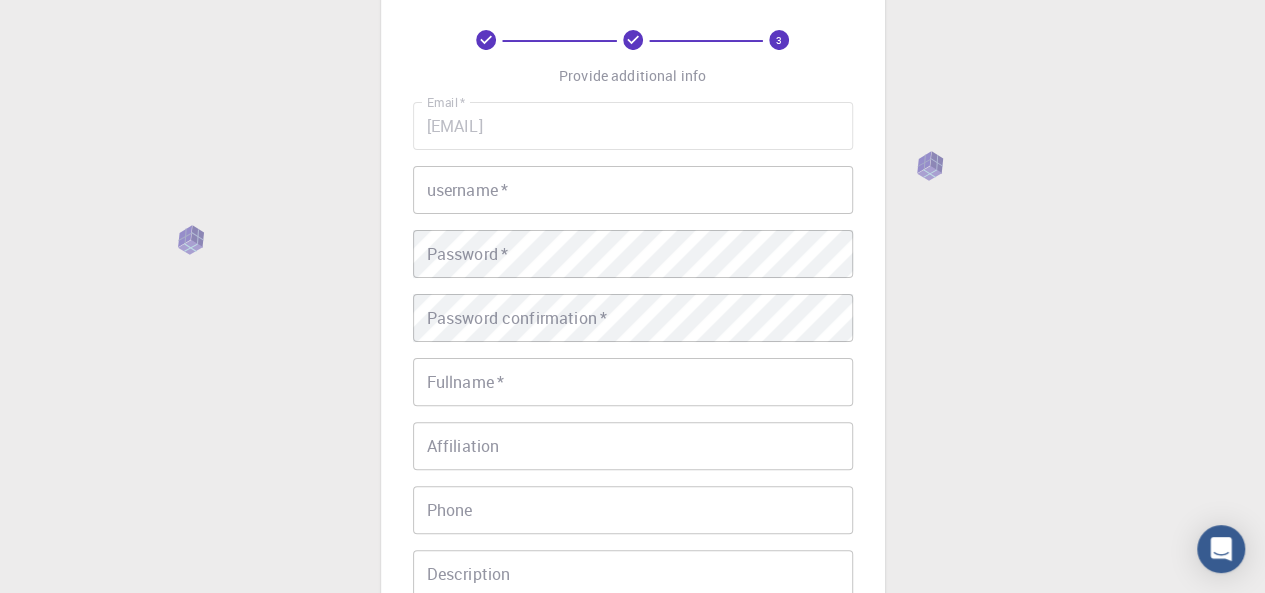 scroll, scrollTop: 120, scrollLeft: 0, axis: vertical 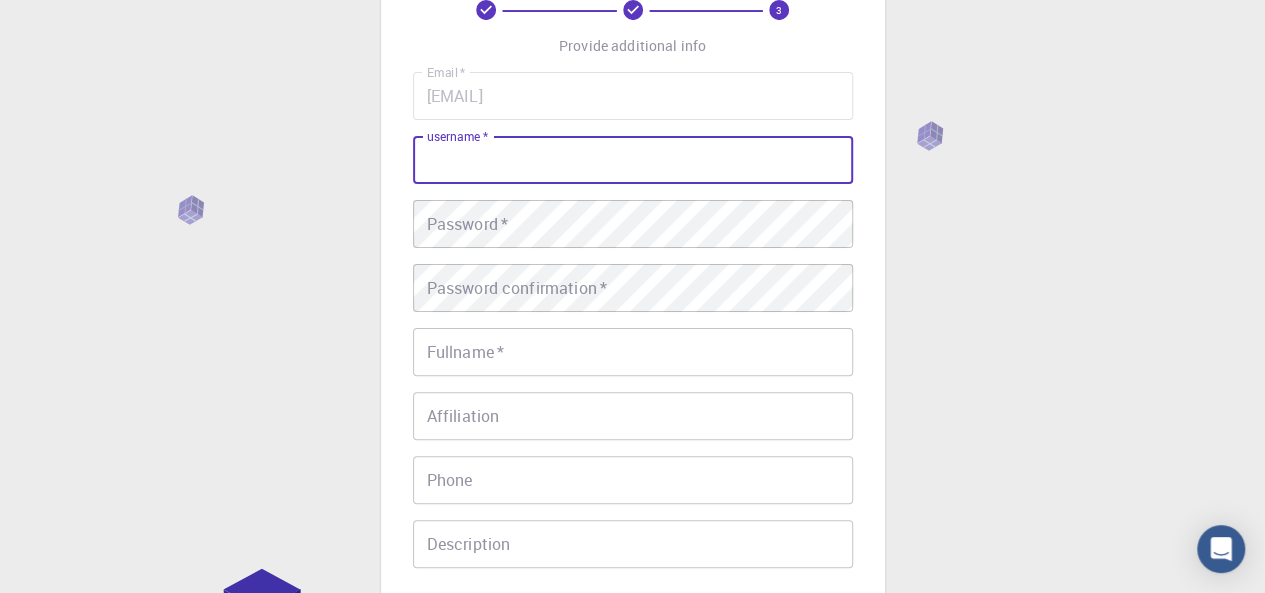 click on "username   *" at bounding box center [633, 160] 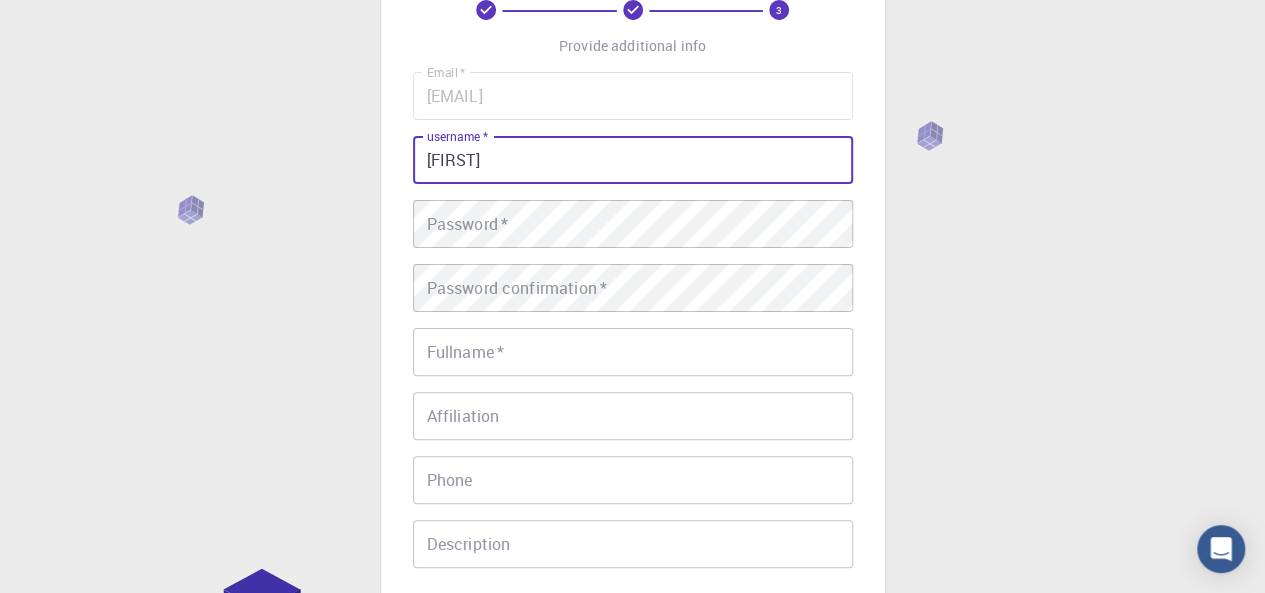 type on "[FIRST]" 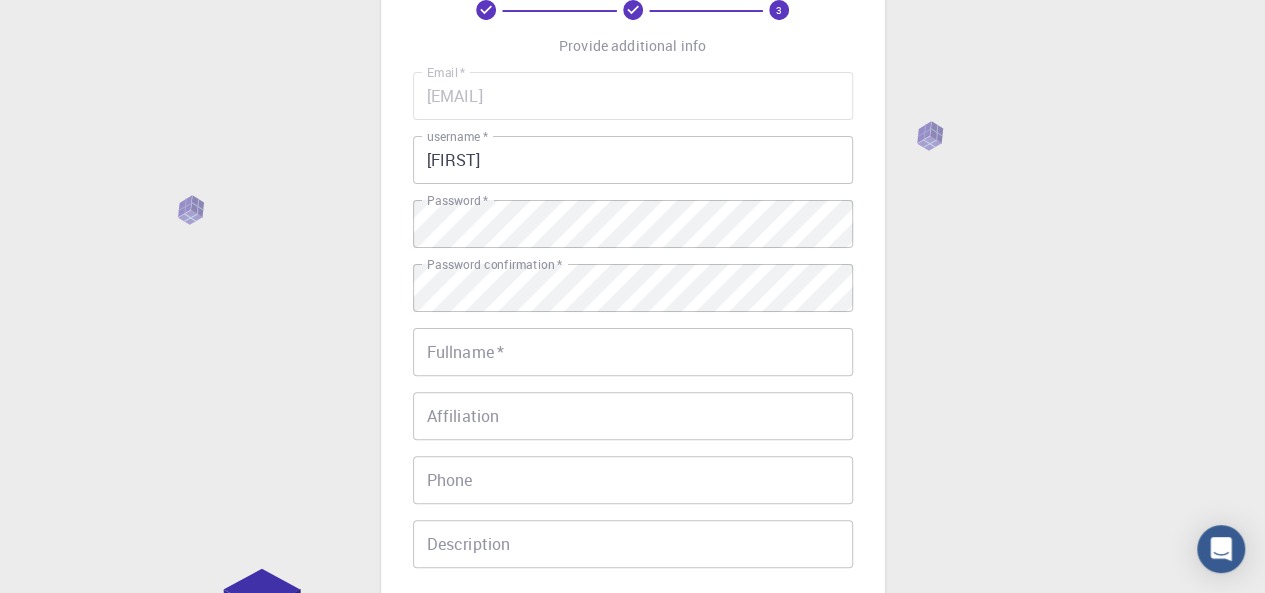 click on "[NUMBER] Provide additional info Email   * [EMAIL] Email   * username   * [FIRST] username   * Password   * Password   * Password confirmation   * Password confirmation   * Fullname   * [FIRST] Affiliation Affiliation Phone Phone Description Description I accept the Terms of Service / Privacy Policy * REGISTER Already on Mat3ra? Sign in © [YEAR] Exabyte Inc. All rights reserved. Platform version [VERSION] . Documentation Video Tutorials Terms of service Privacy statement" at bounding box center [632, 389] 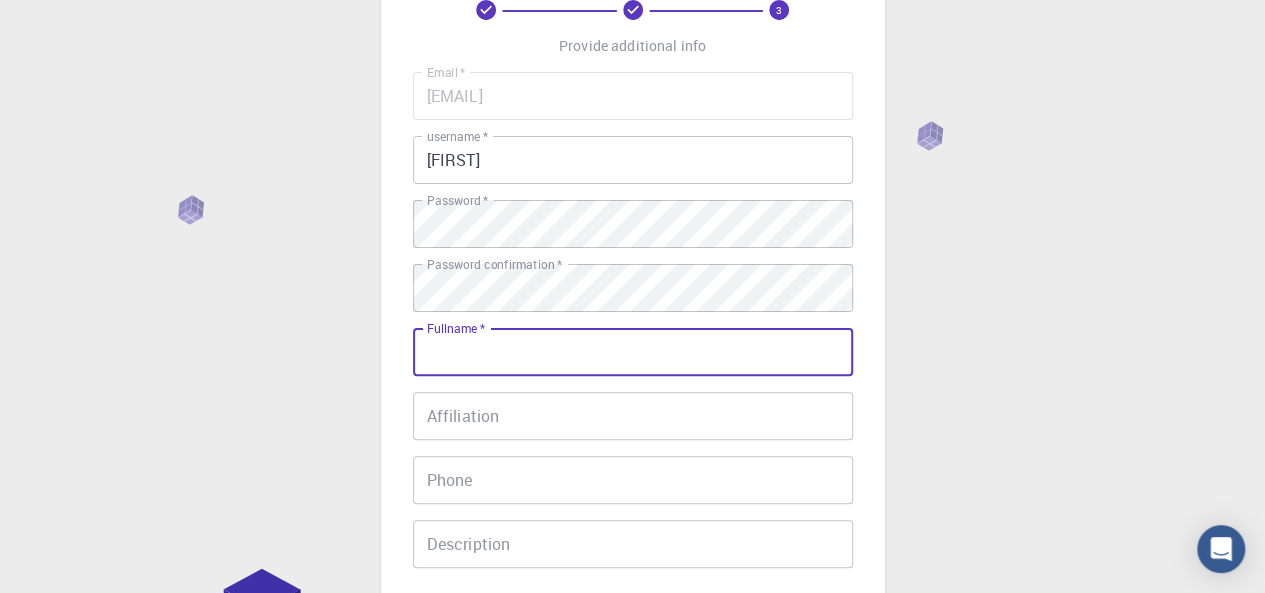 click on "Fullname   *" at bounding box center (633, 352) 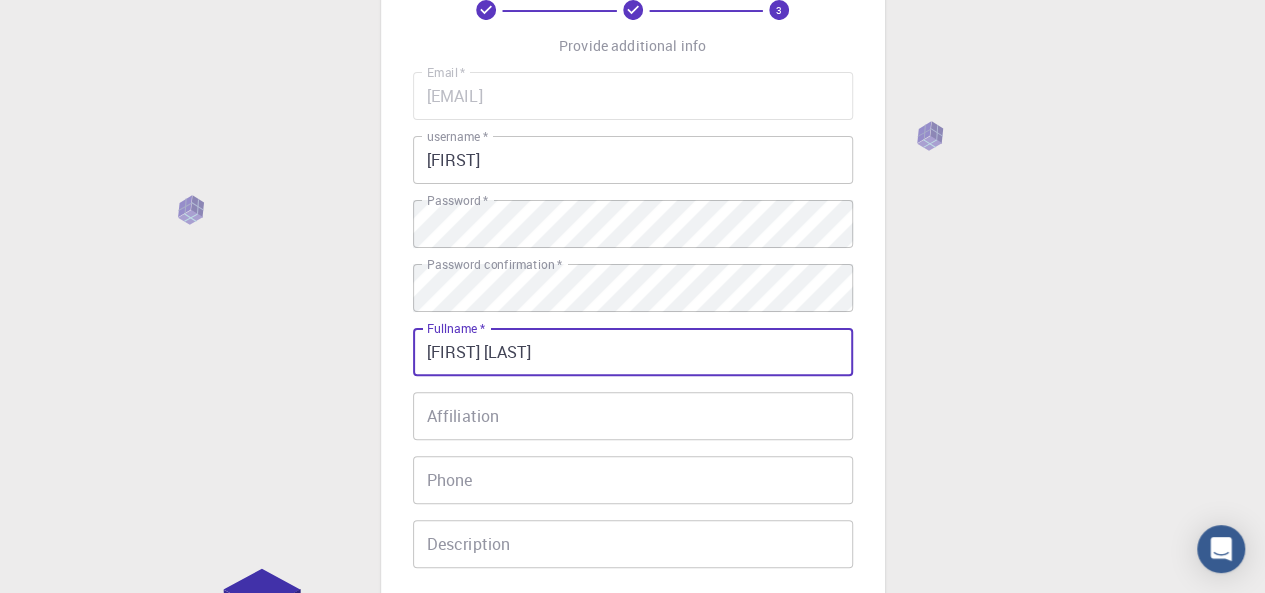 click on "[FIRST] [LAST]" at bounding box center [633, 352] 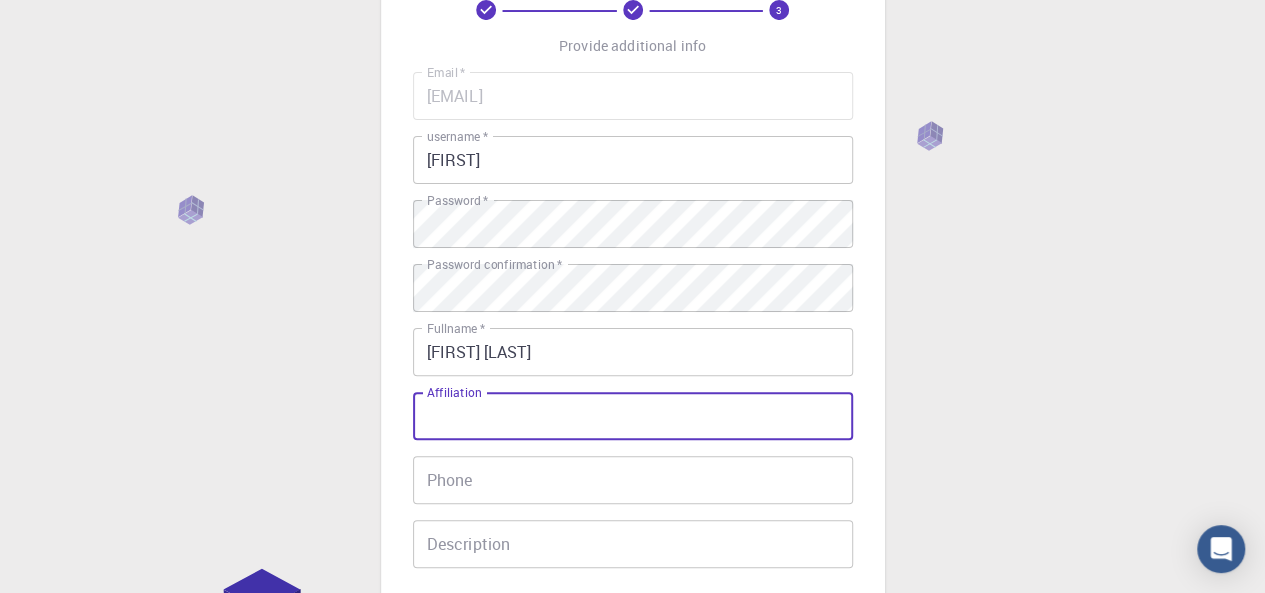 click on "Affiliation" at bounding box center [633, 416] 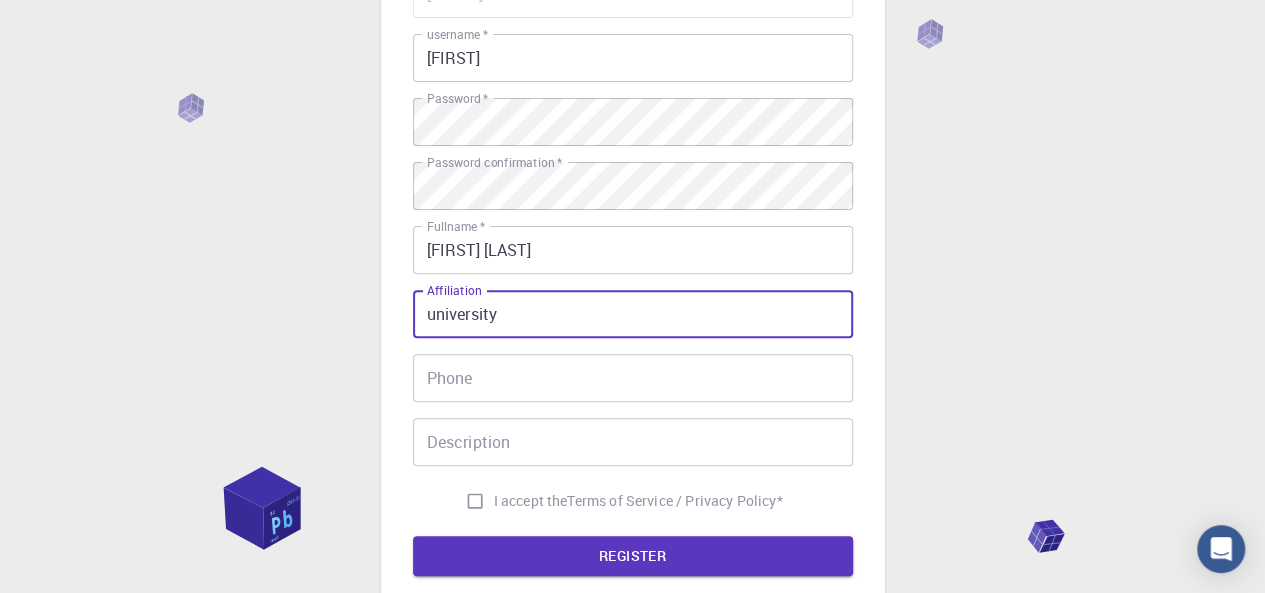scroll, scrollTop: 240, scrollLeft: 0, axis: vertical 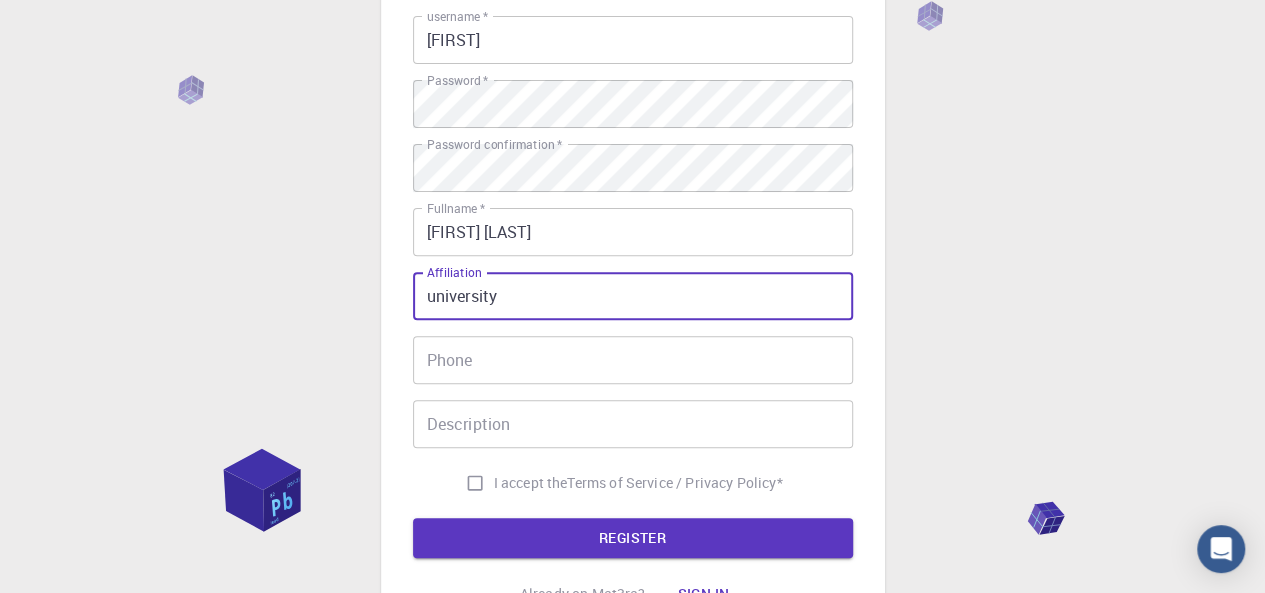 type on "university" 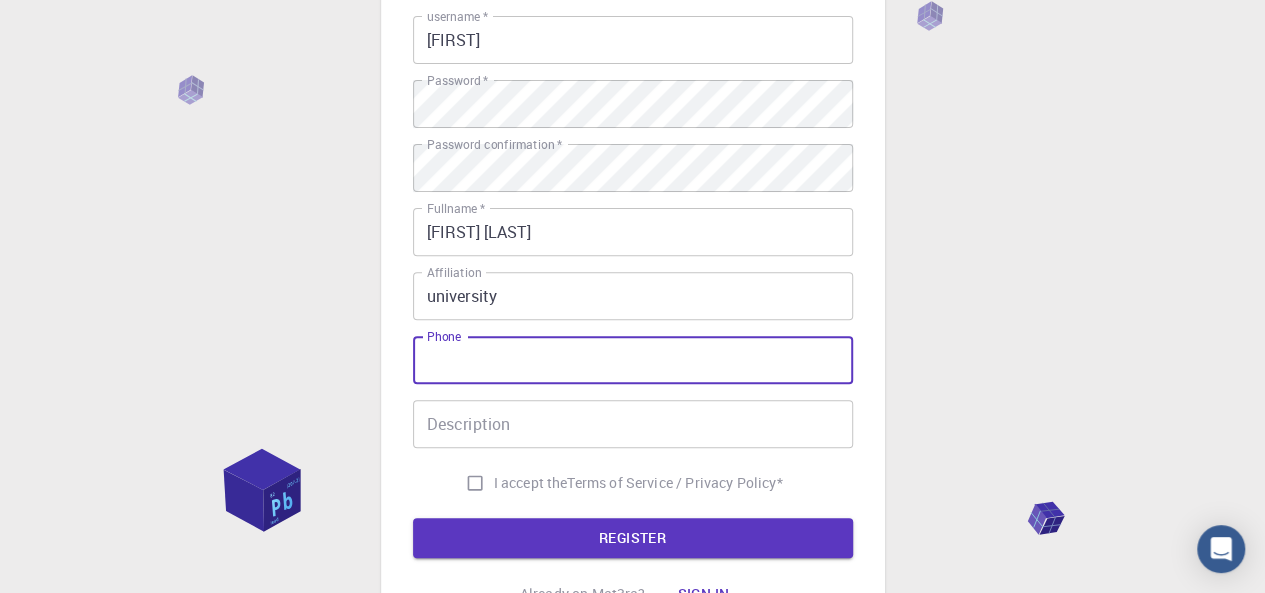 click on "Phone" at bounding box center [633, 360] 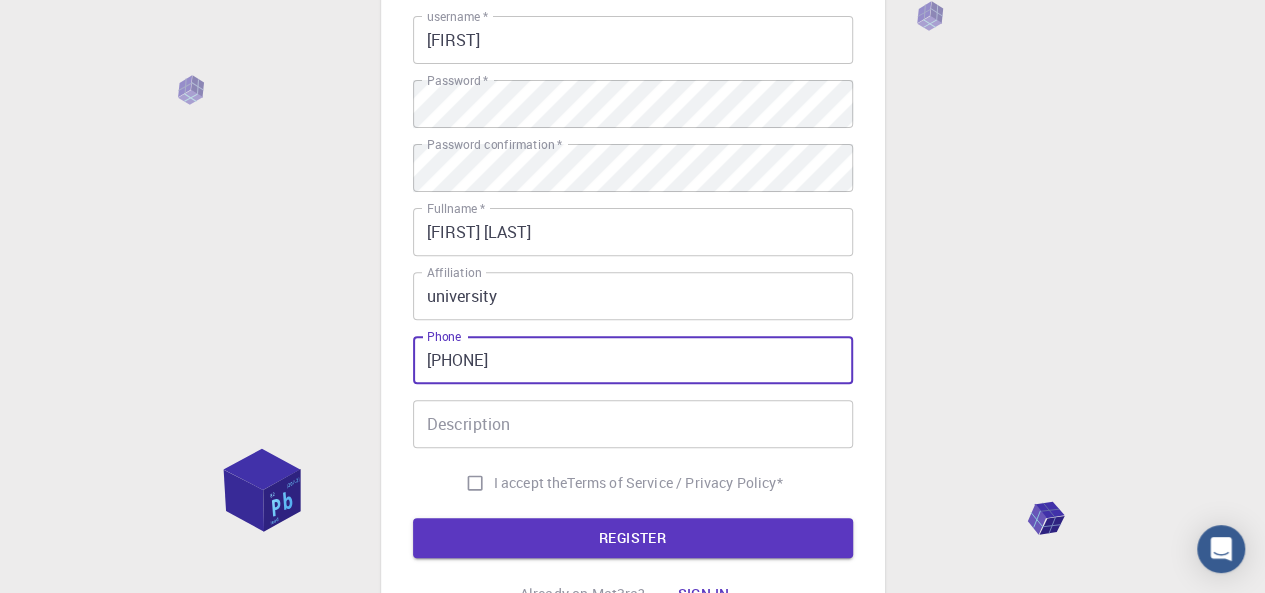 type on "[PHONE]" 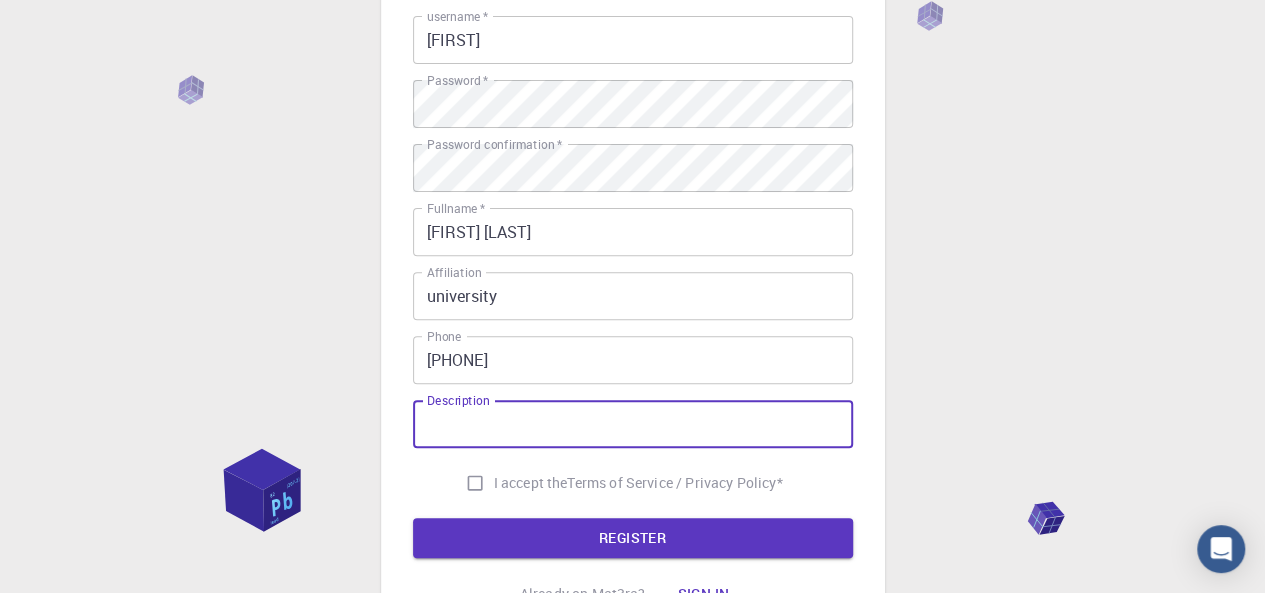 click on "Description" at bounding box center [633, 424] 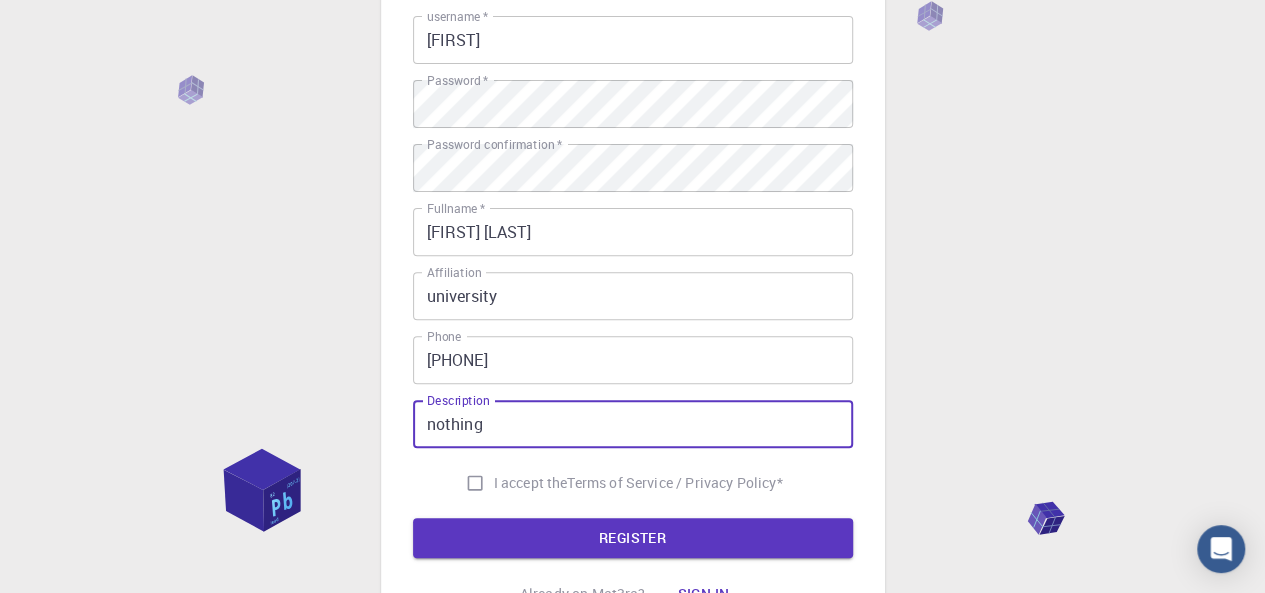 type on "nothing" 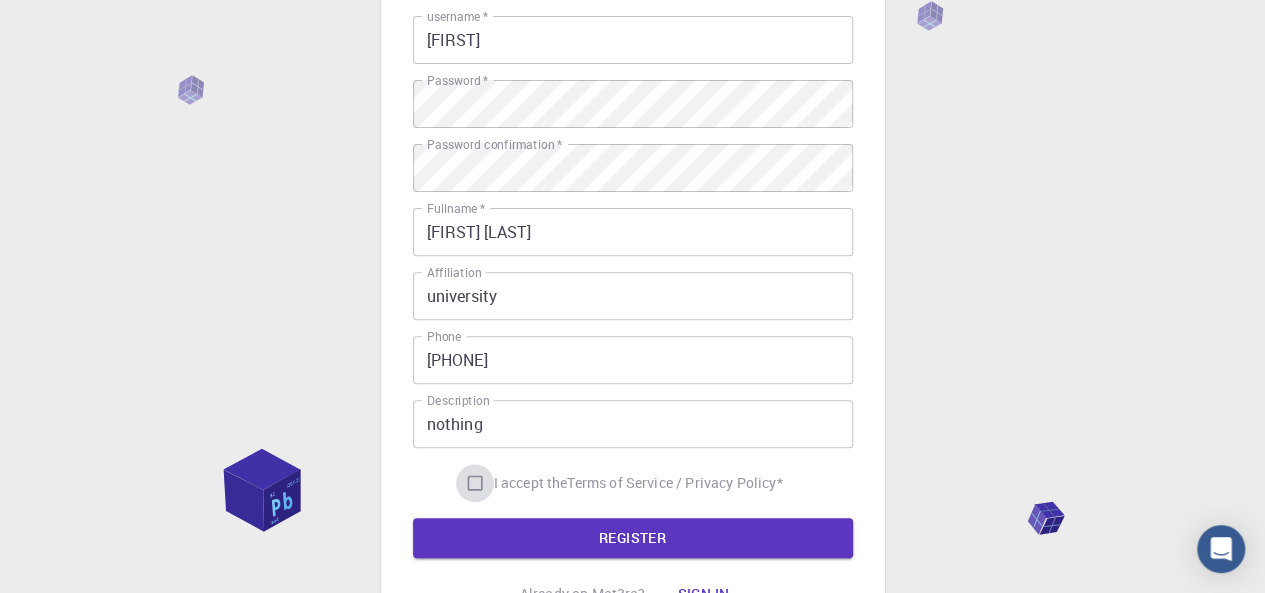 click on "I accept the  Terms of Service / Privacy Policy  *" at bounding box center (475, 483) 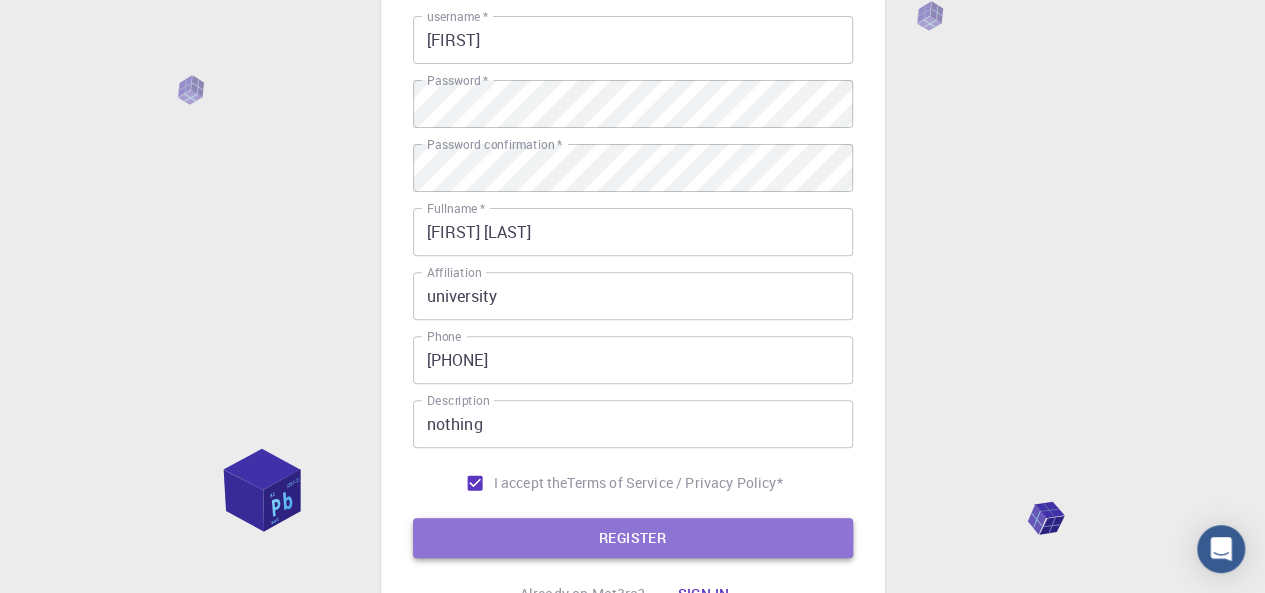 click on "REGISTER" at bounding box center [633, 538] 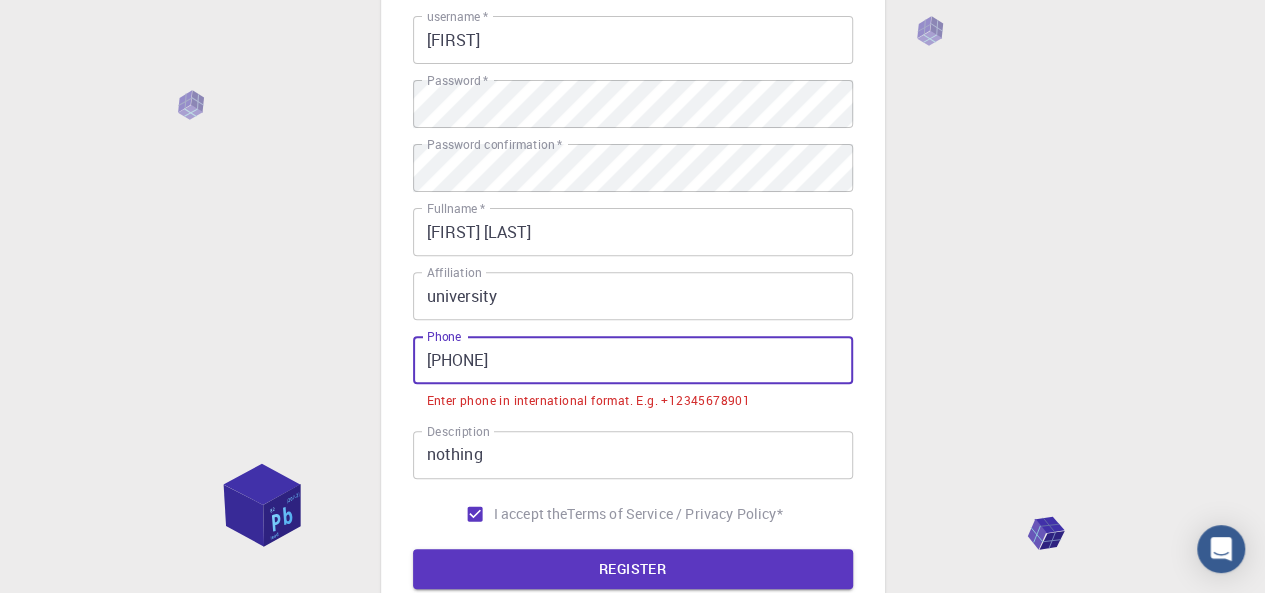 click on "[PHONE]" at bounding box center (633, 360) 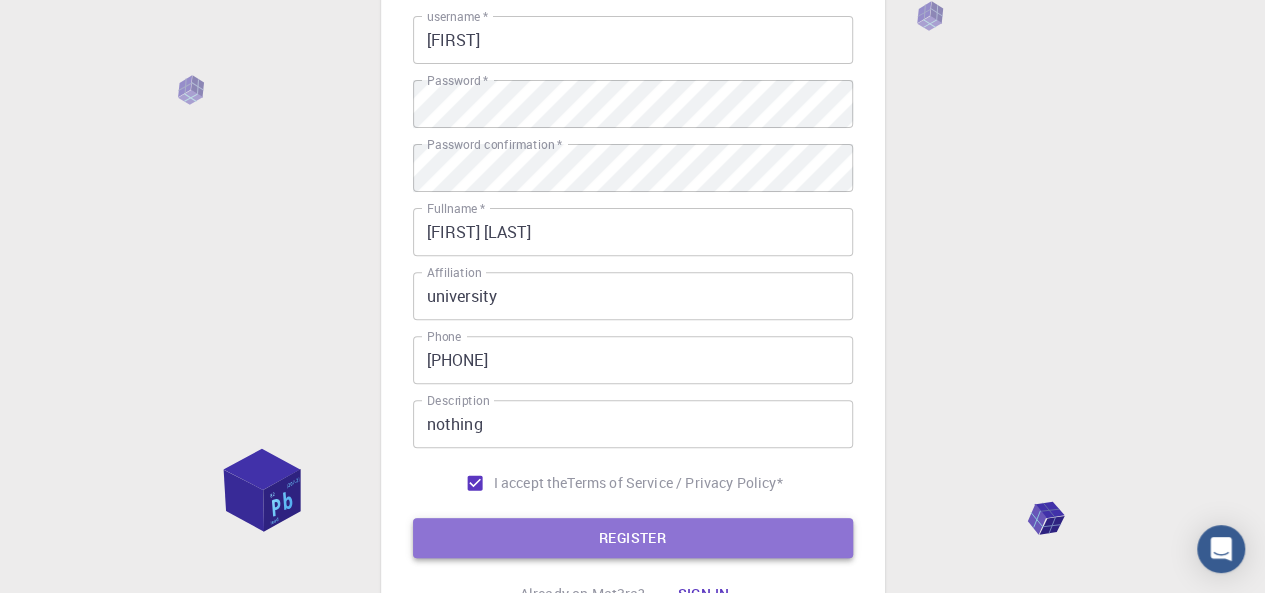 click on "REGISTER" at bounding box center [633, 538] 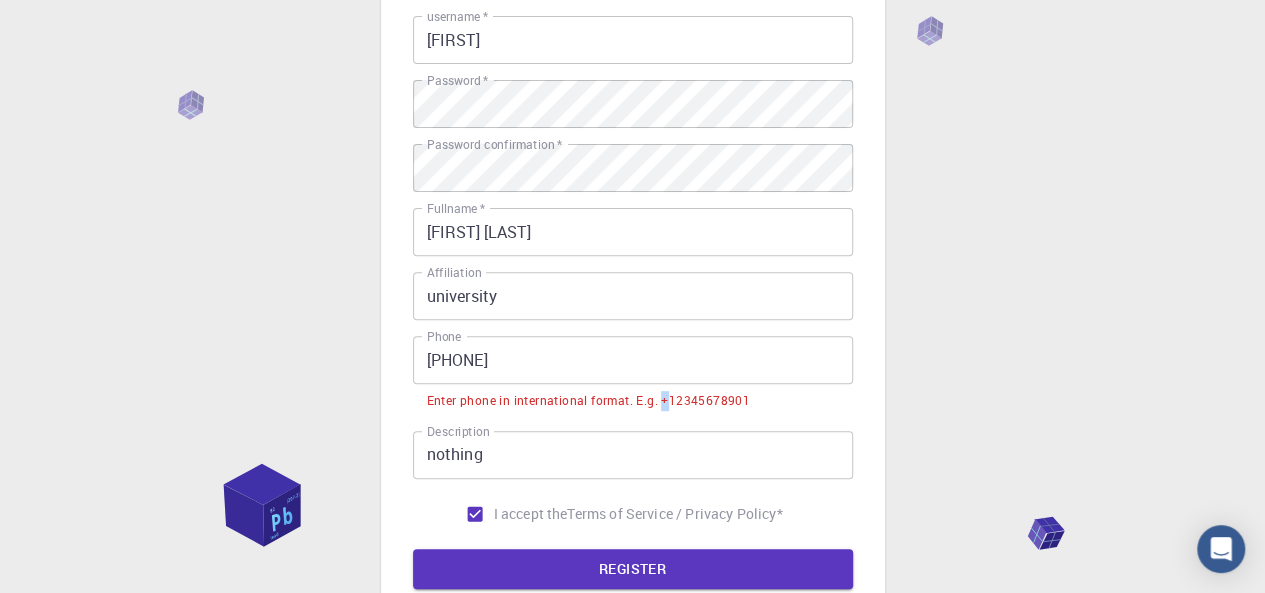 click on "Enter phone in international format. E.g. +12345678901" at bounding box center [589, 401] 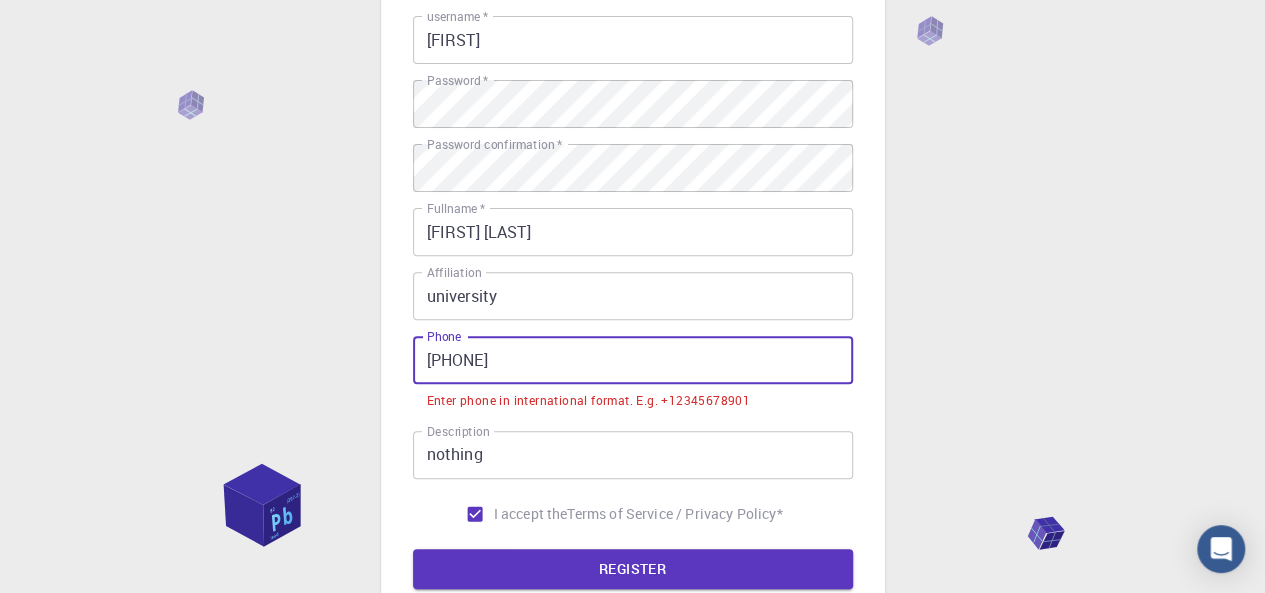 click on "[PHONE]" at bounding box center [633, 360] 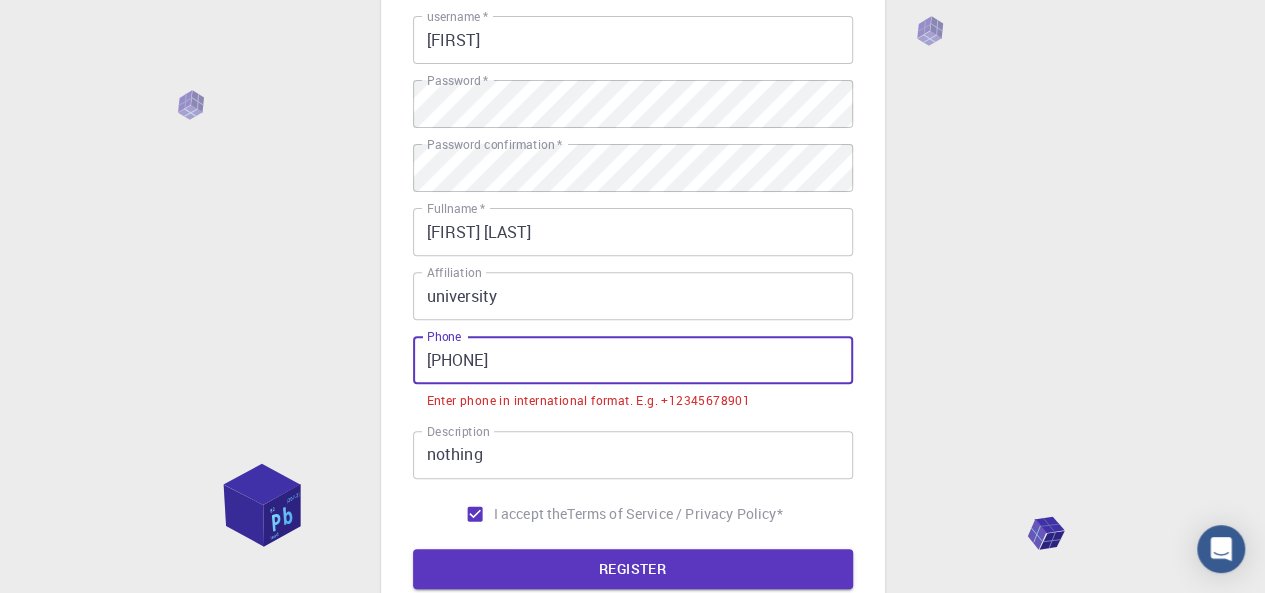 paste on "+" 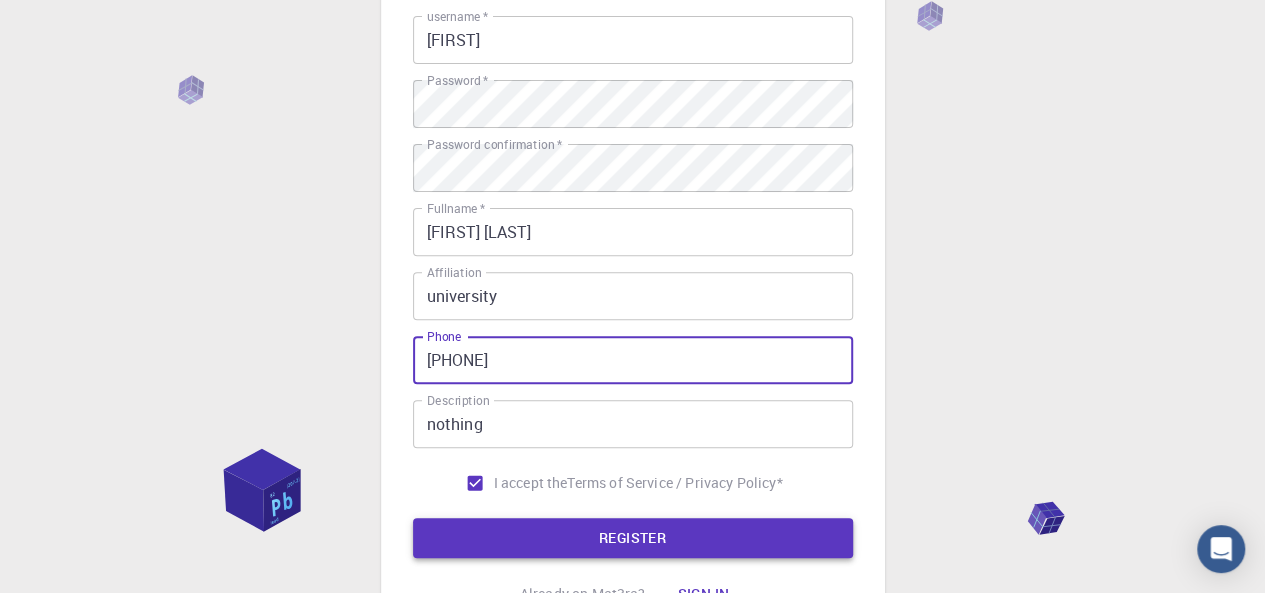 type on "[PHONE]" 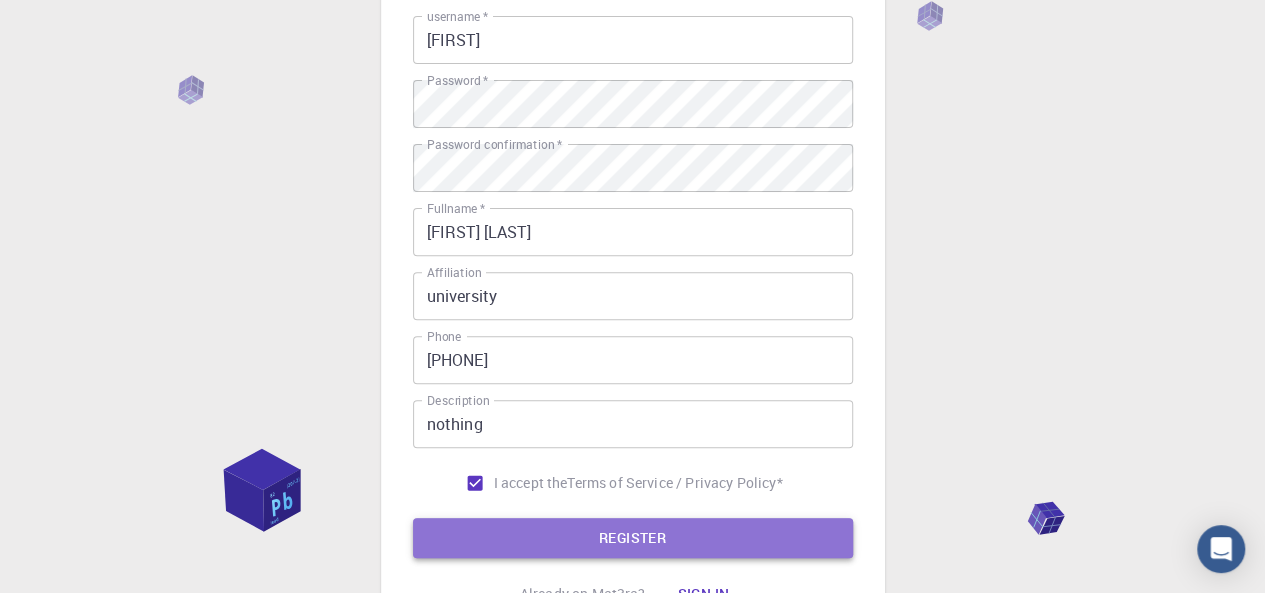 click on "REGISTER" at bounding box center (633, 538) 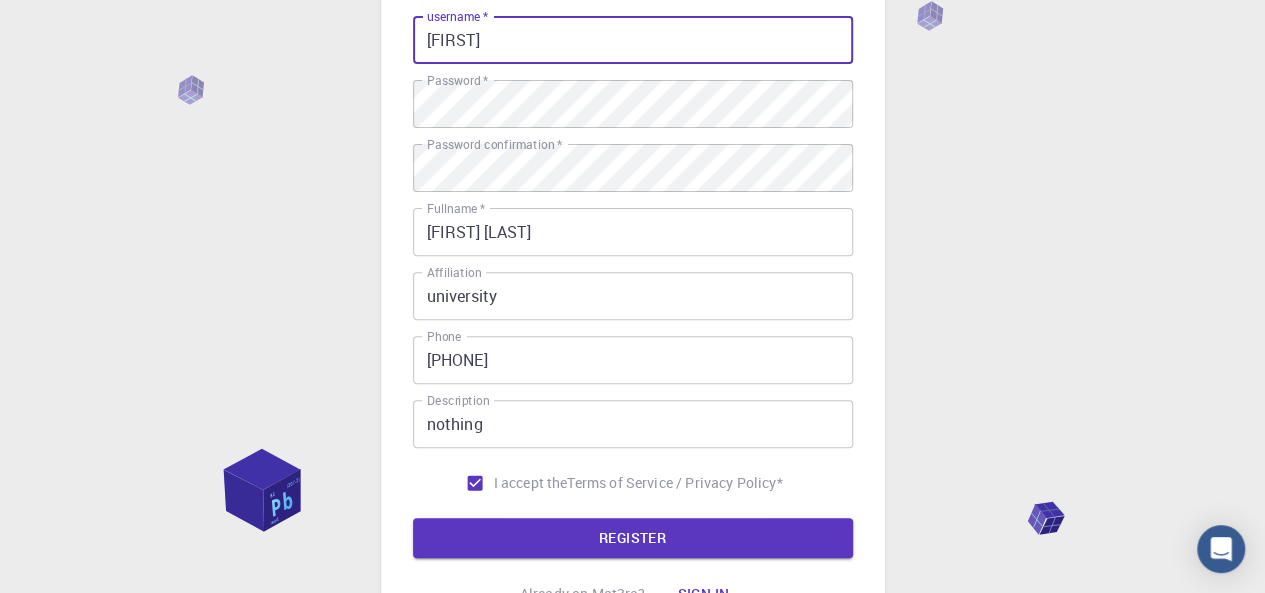 click on "[FIRST]" at bounding box center (633, 40) 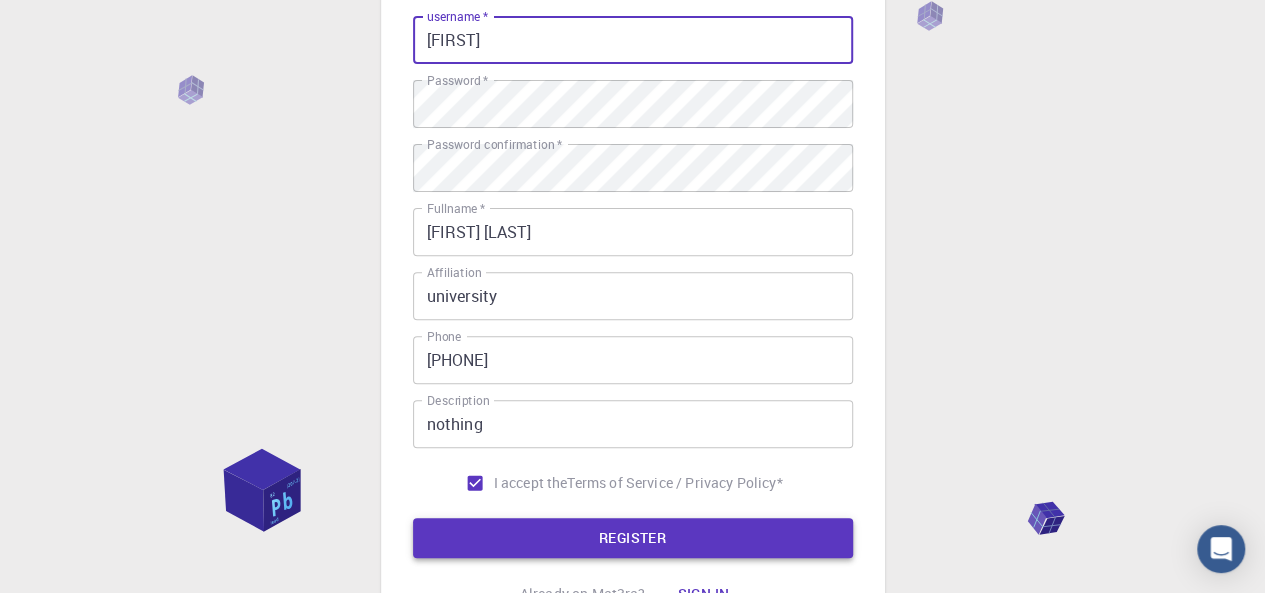 type on "[FIRST]" 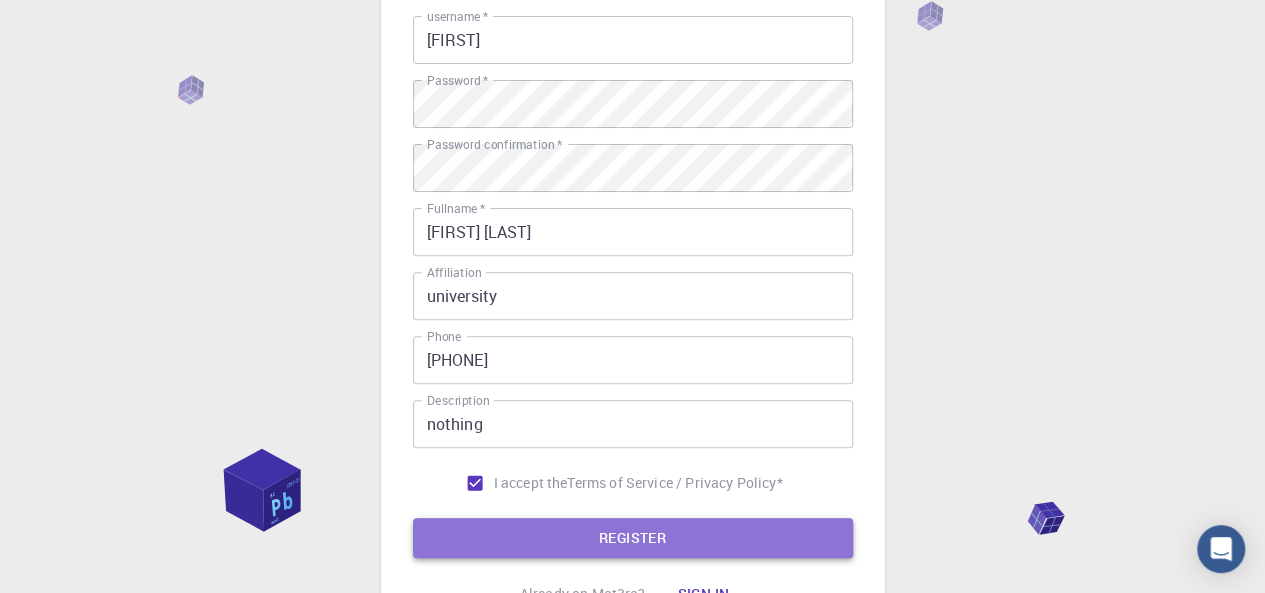 click on "REGISTER" at bounding box center (633, 538) 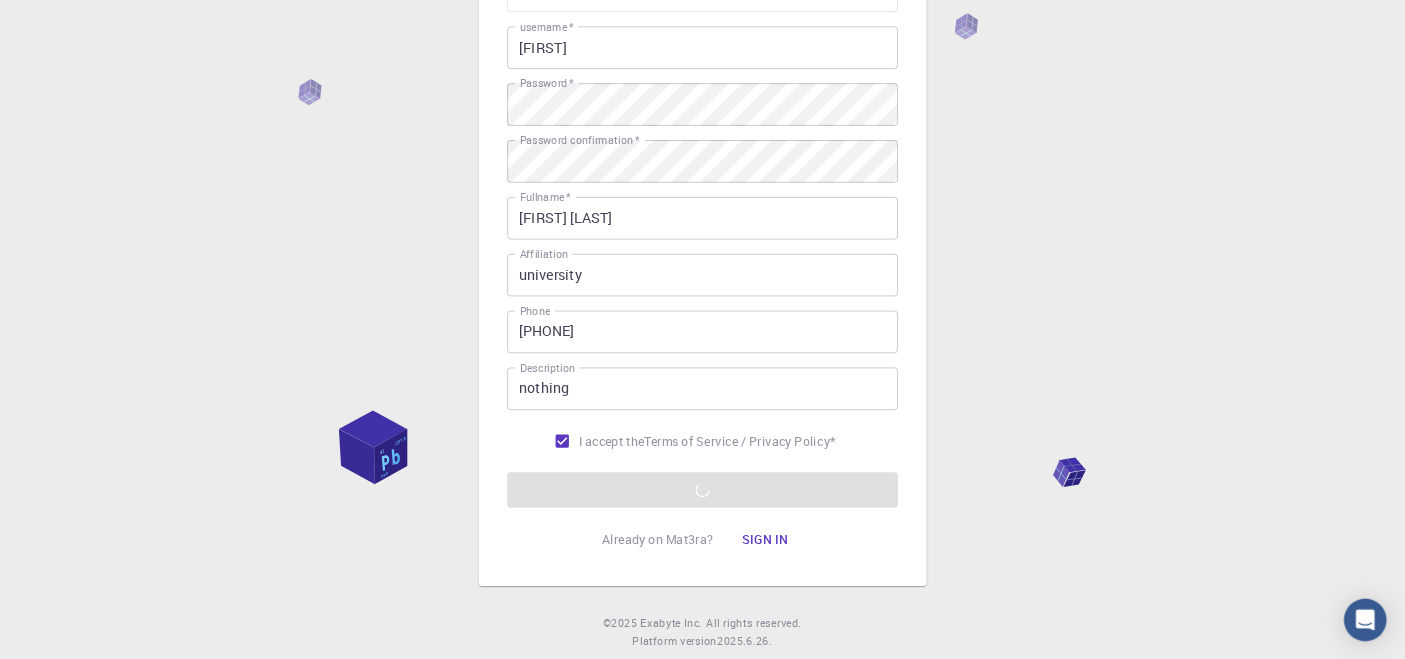 scroll, scrollTop: 226, scrollLeft: 0, axis: vertical 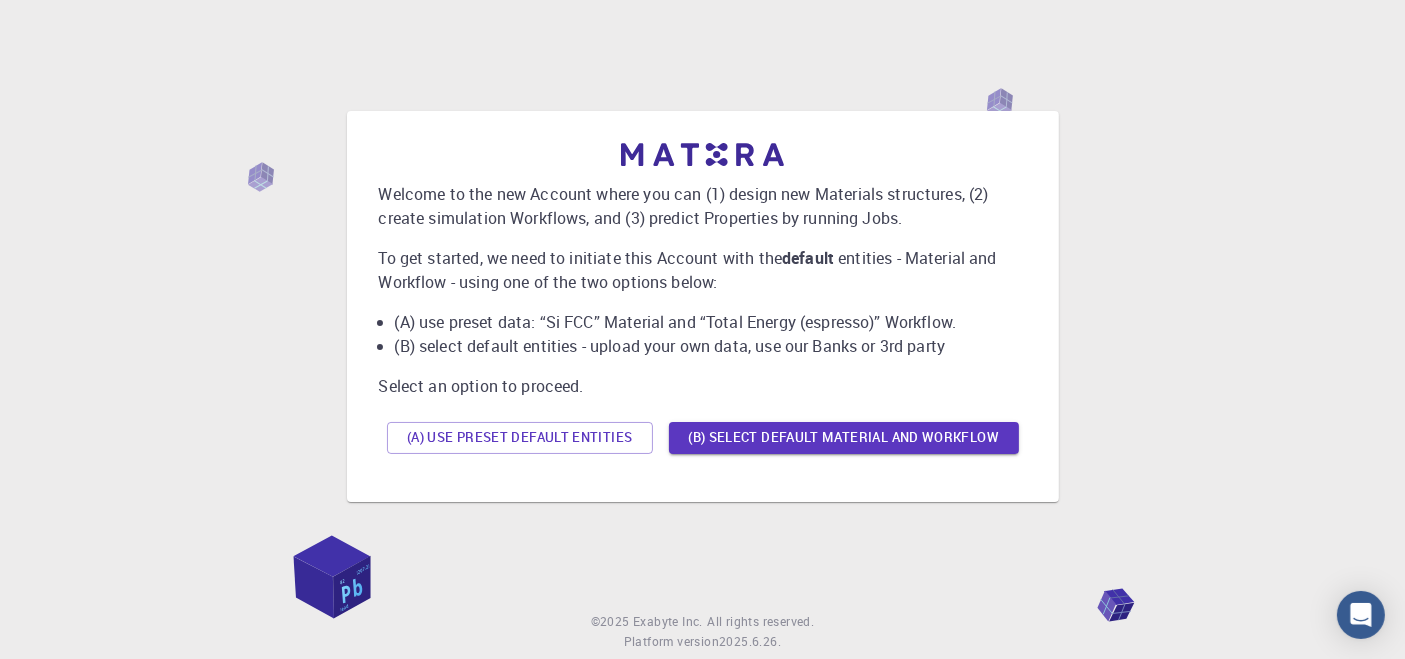 drag, startPoint x: 1203, startPoint y: 2, endPoint x: 519, endPoint y: 547, distance: 874.57477 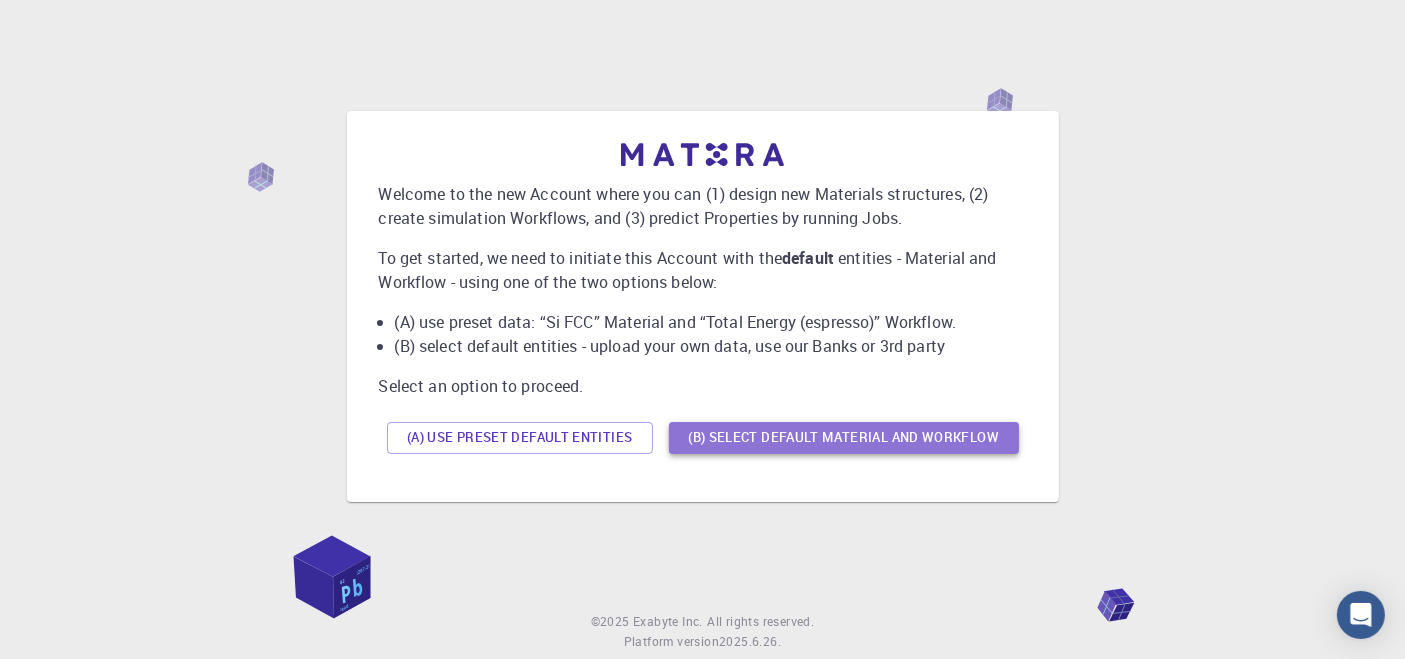 click on "(B) Select default material and workflow" at bounding box center (844, 438) 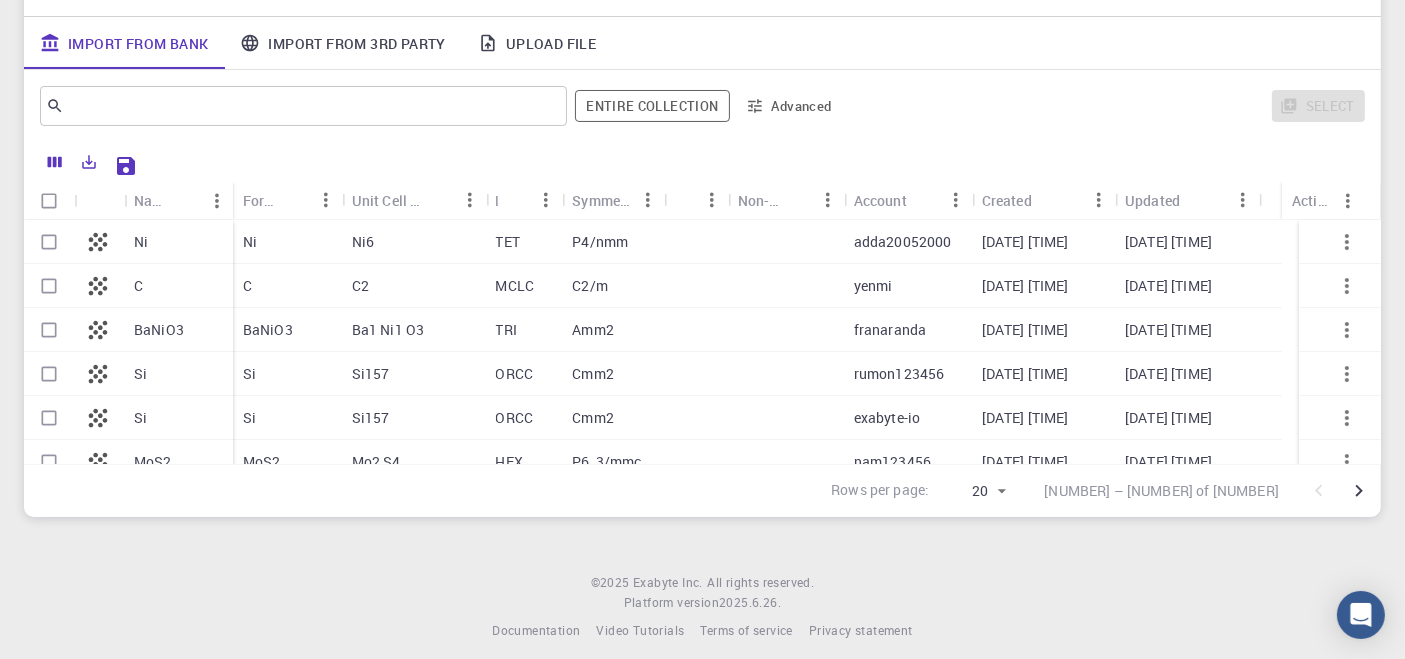 scroll, scrollTop: 252, scrollLeft: 0, axis: vertical 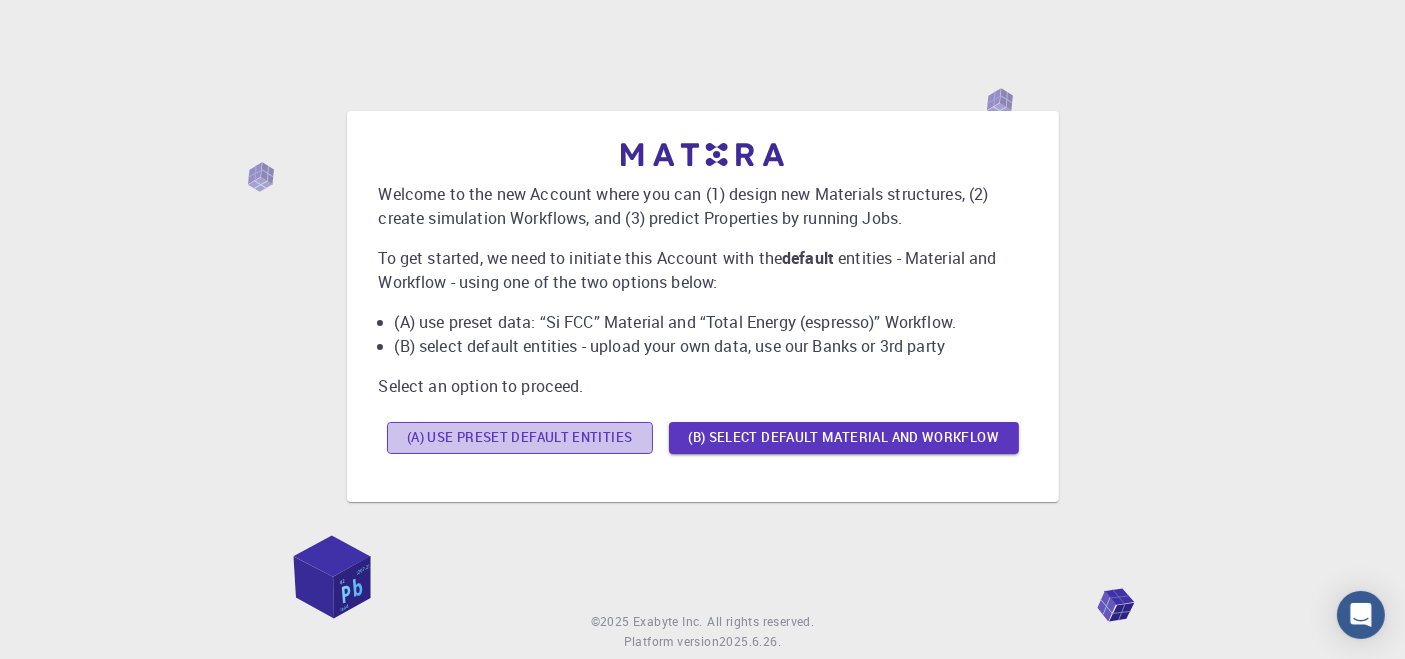 click on "(A) Use preset default entities" at bounding box center (520, 438) 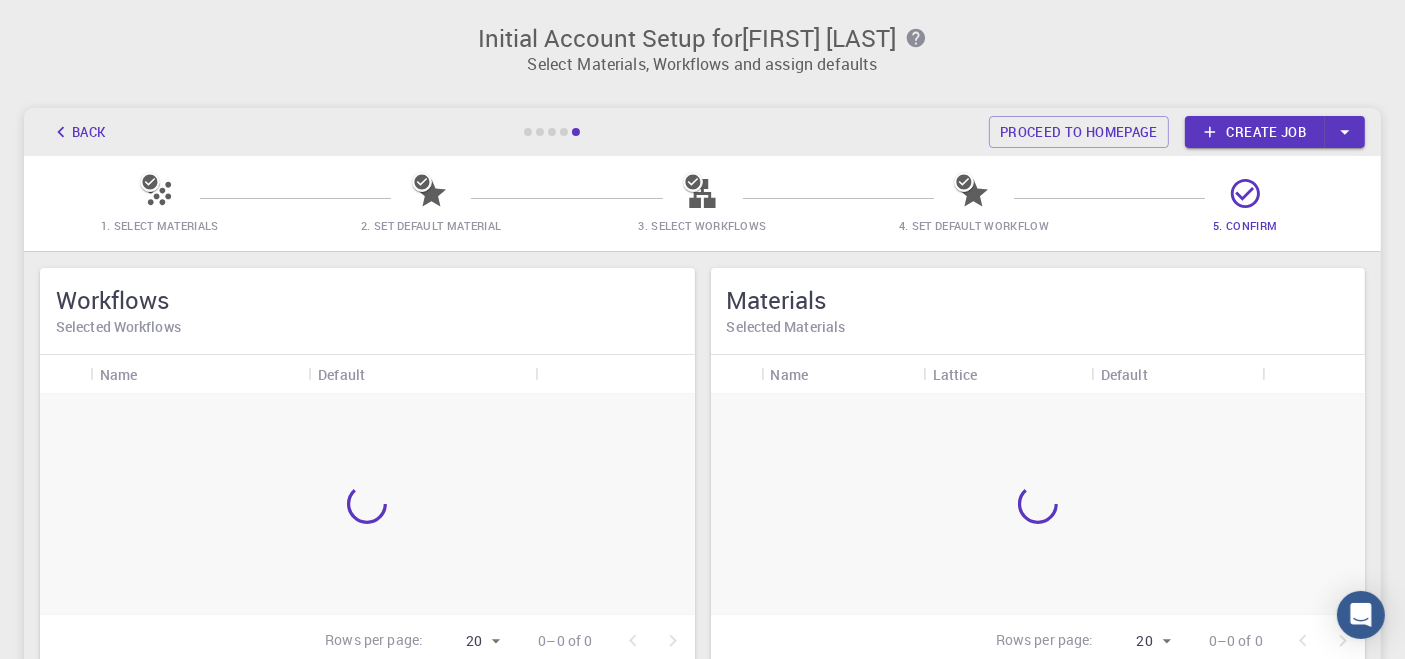 scroll, scrollTop: 299, scrollLeft: 0, axis: vertical 